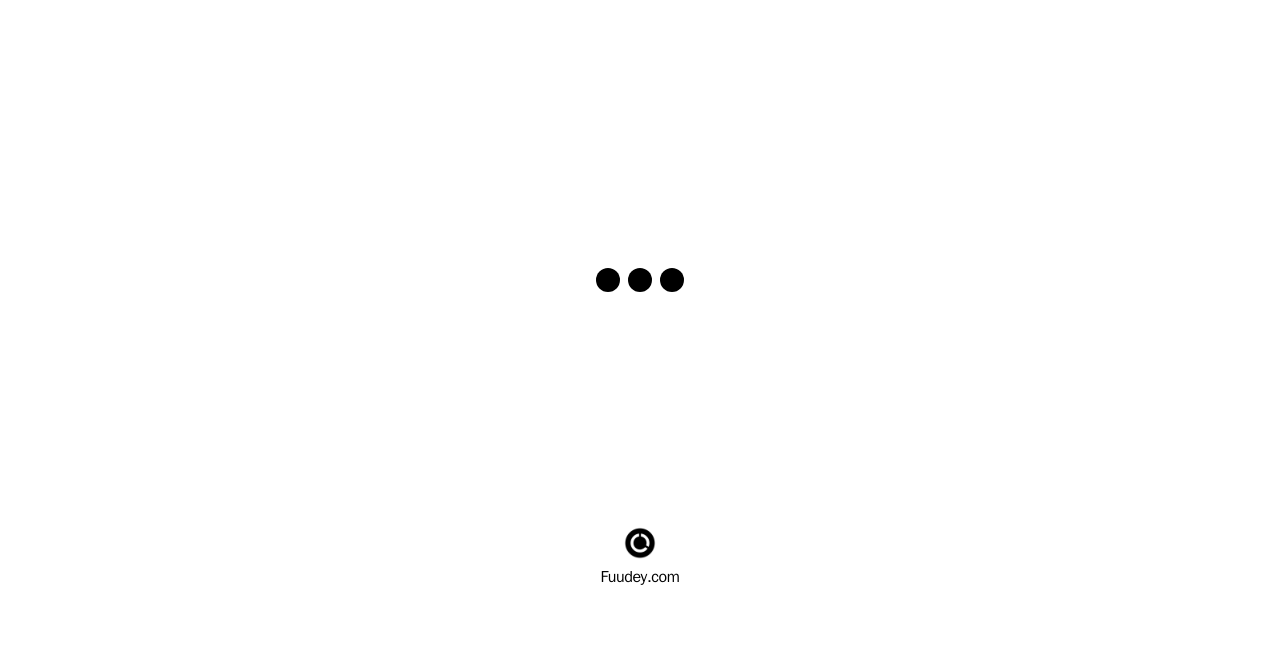 scroll, scrollTop: 0, scrollLeft: 0, axis: both 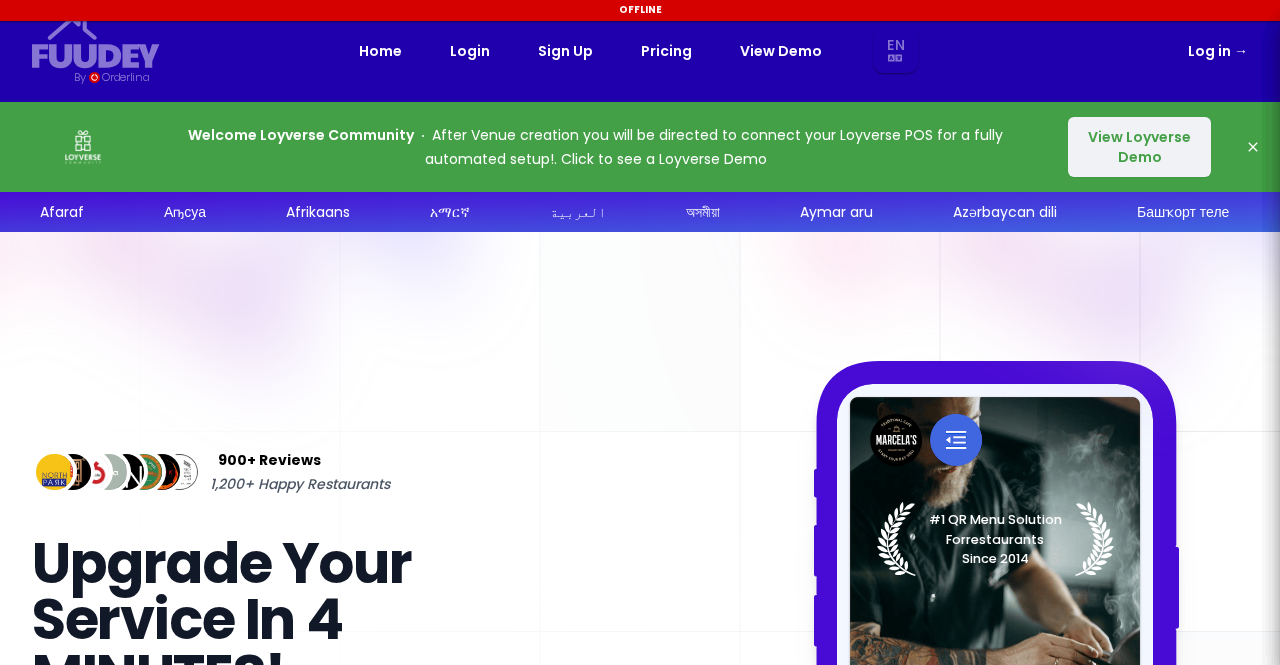 select on "en" 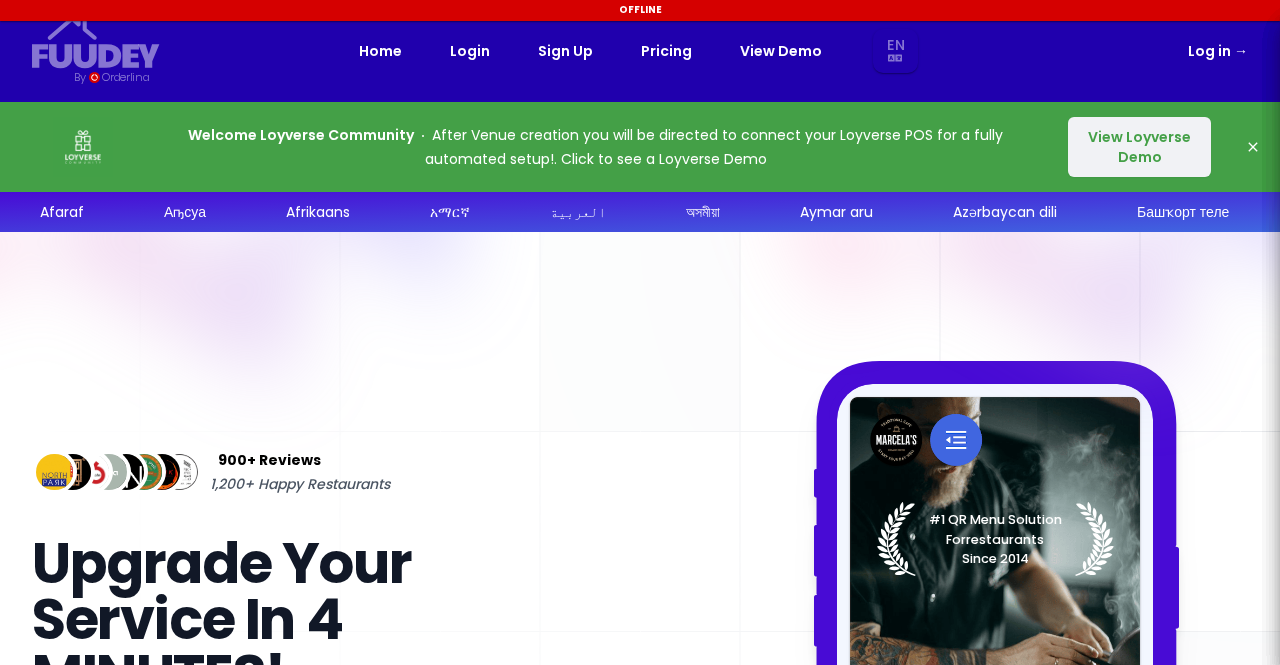 select on "en" 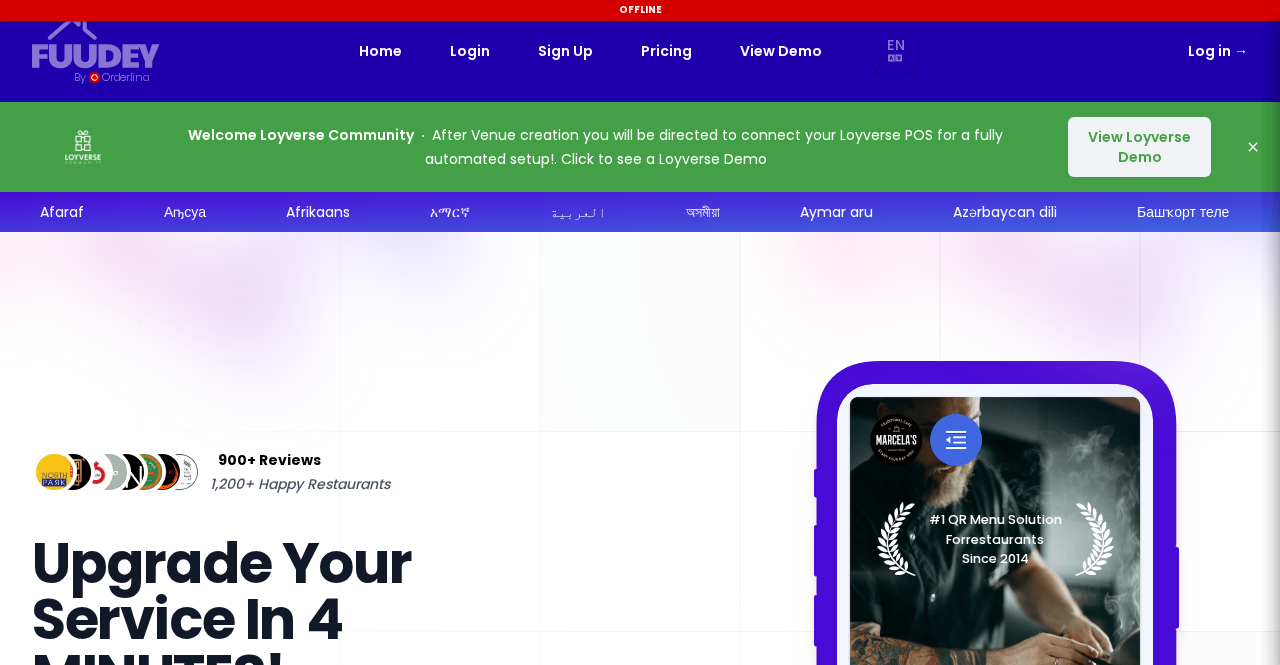 select on "en" 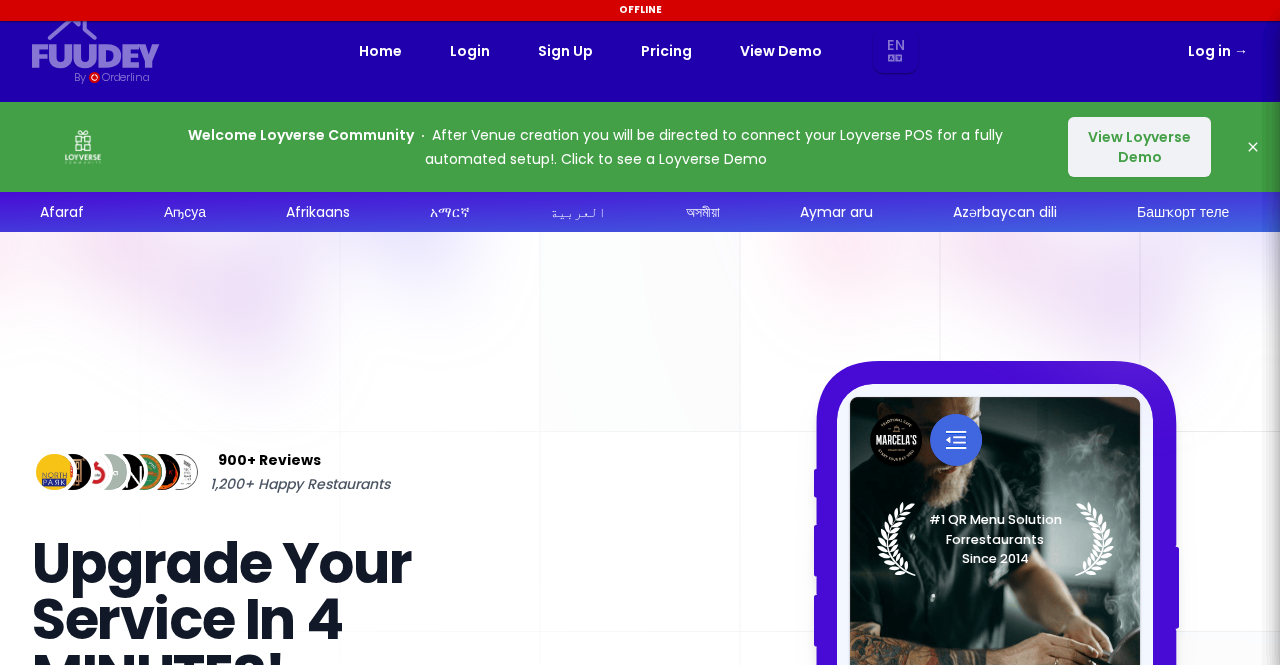 select on "en" 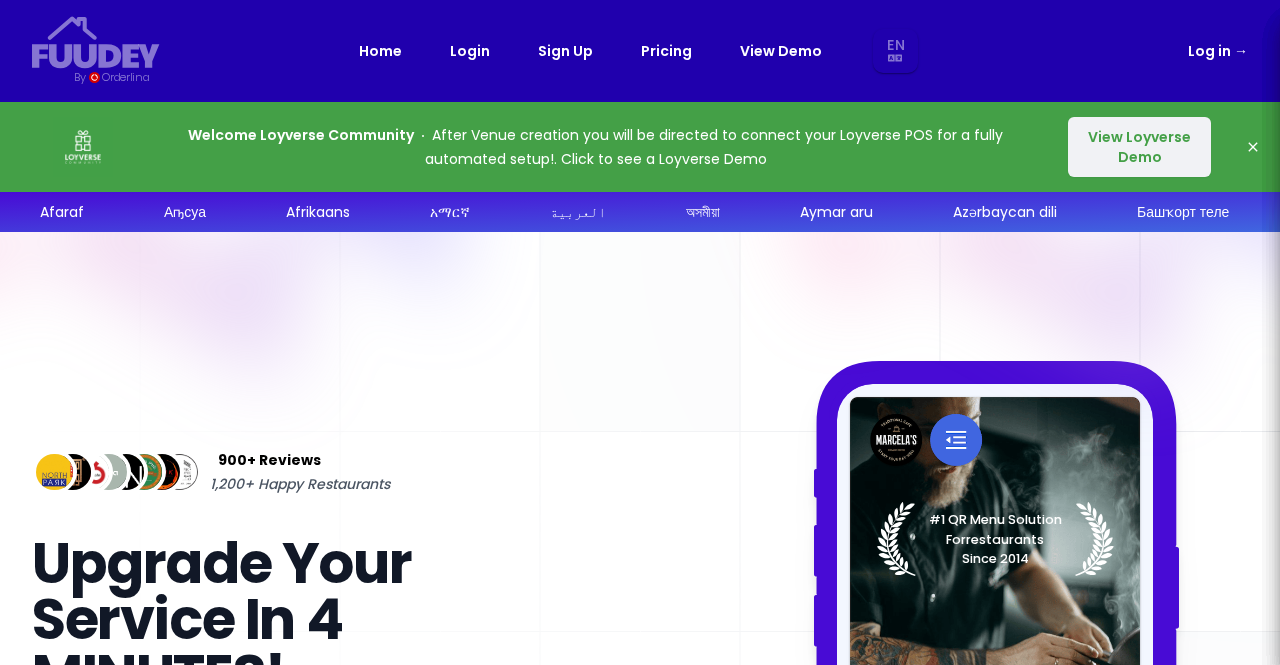 click on "View Loyverse Demo" at bounding box center (1139, 147) 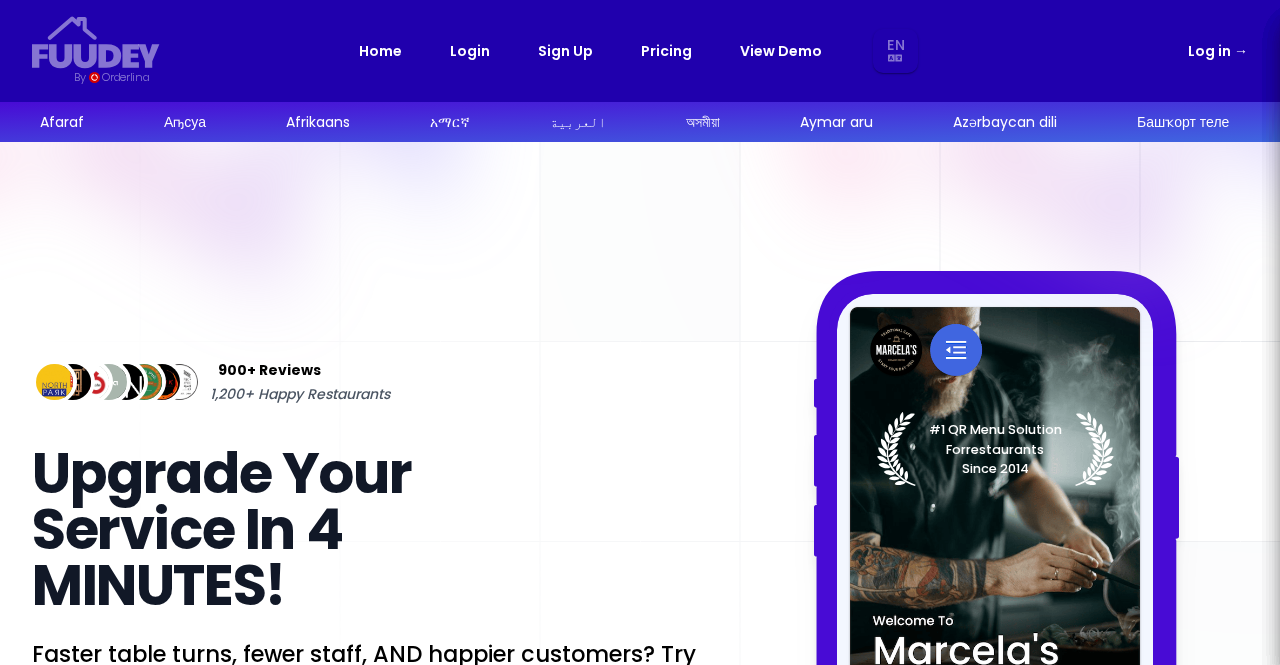 select on "en" 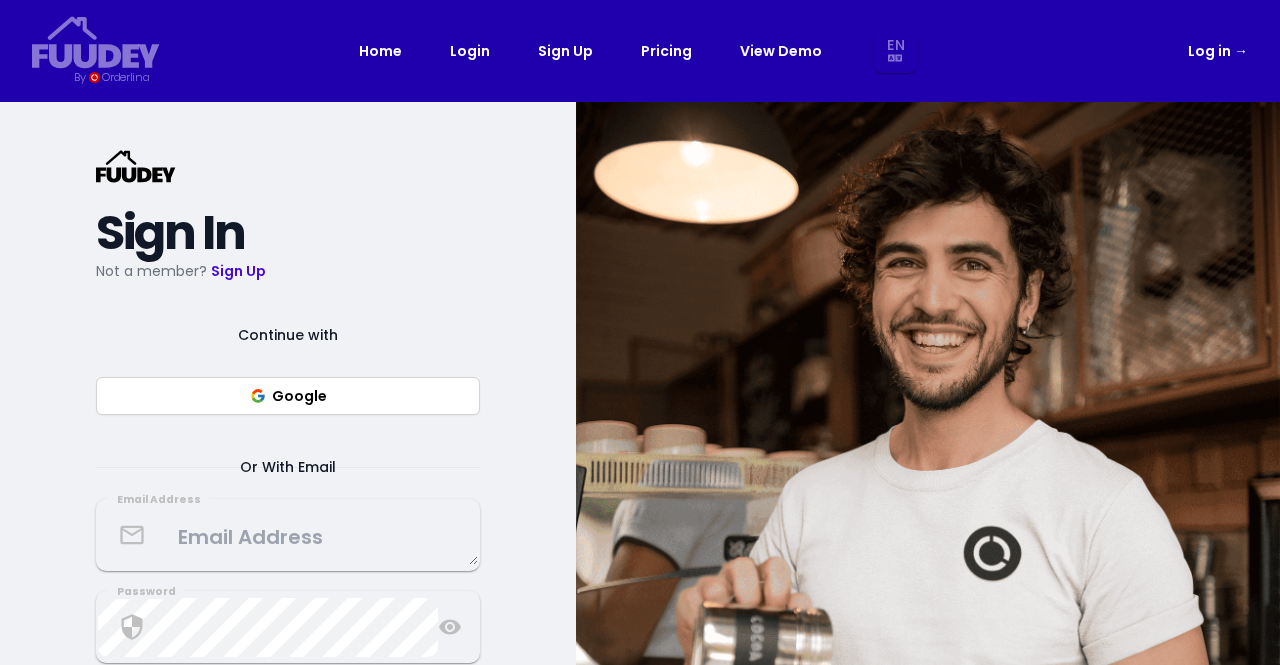 click on "Google" at bounding box center [288, 396] 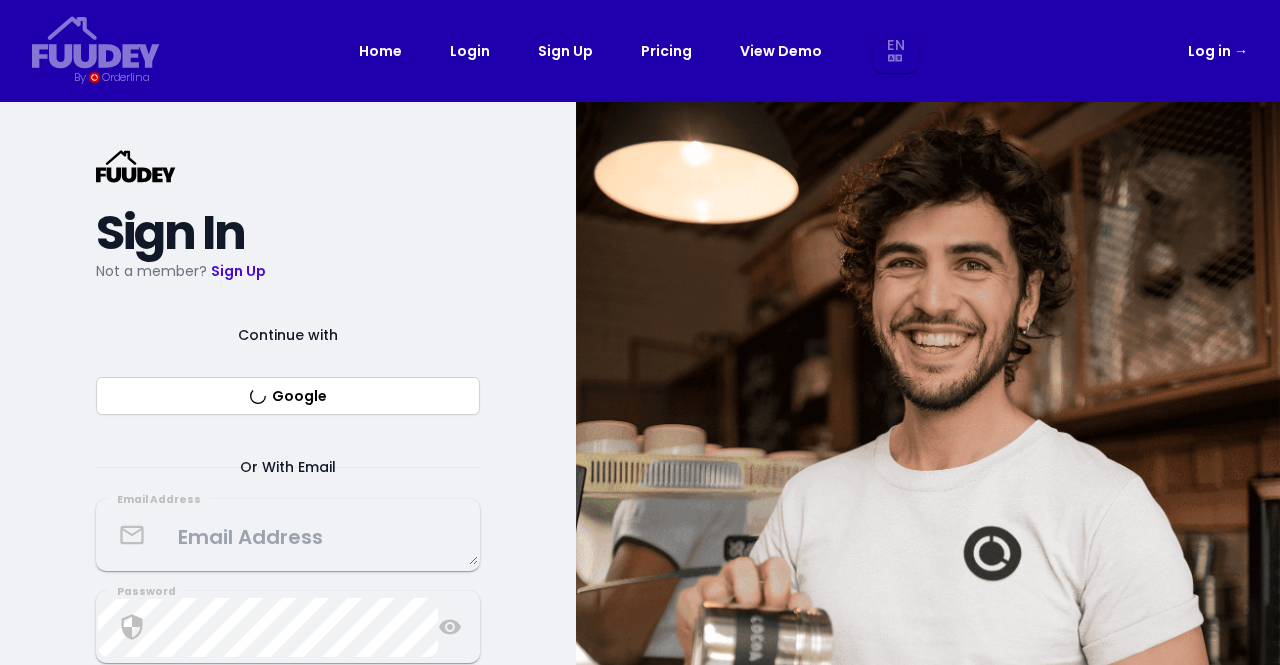 select on "en" 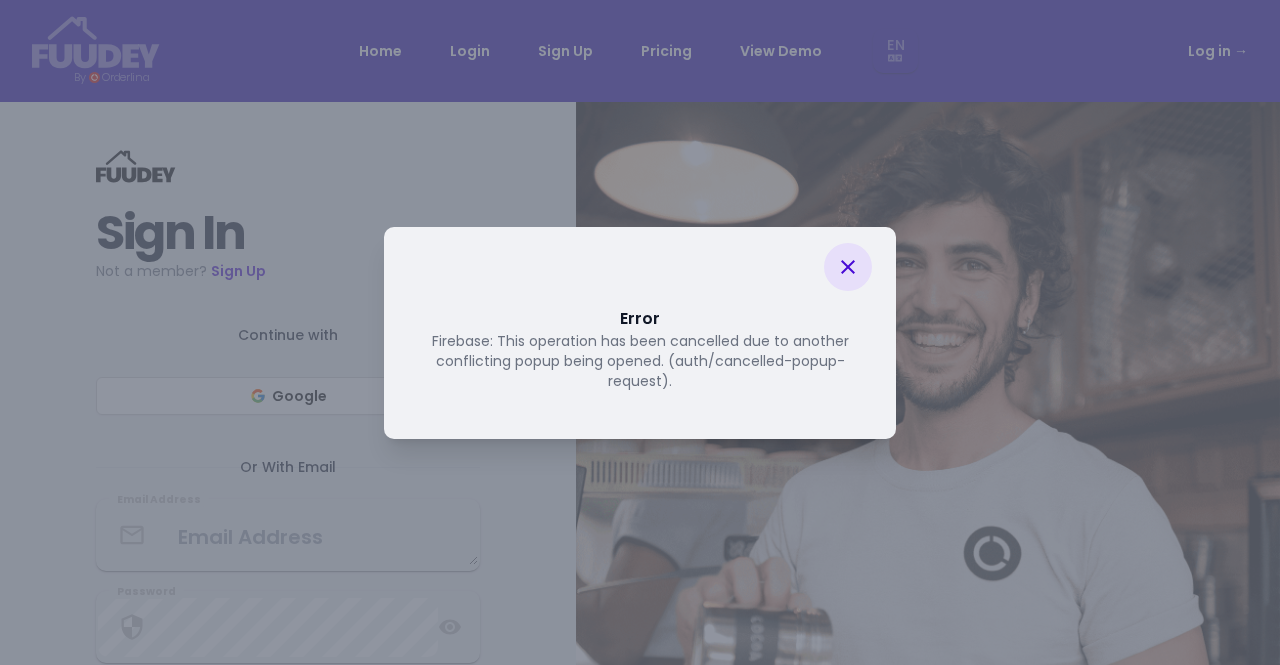 select on "en" 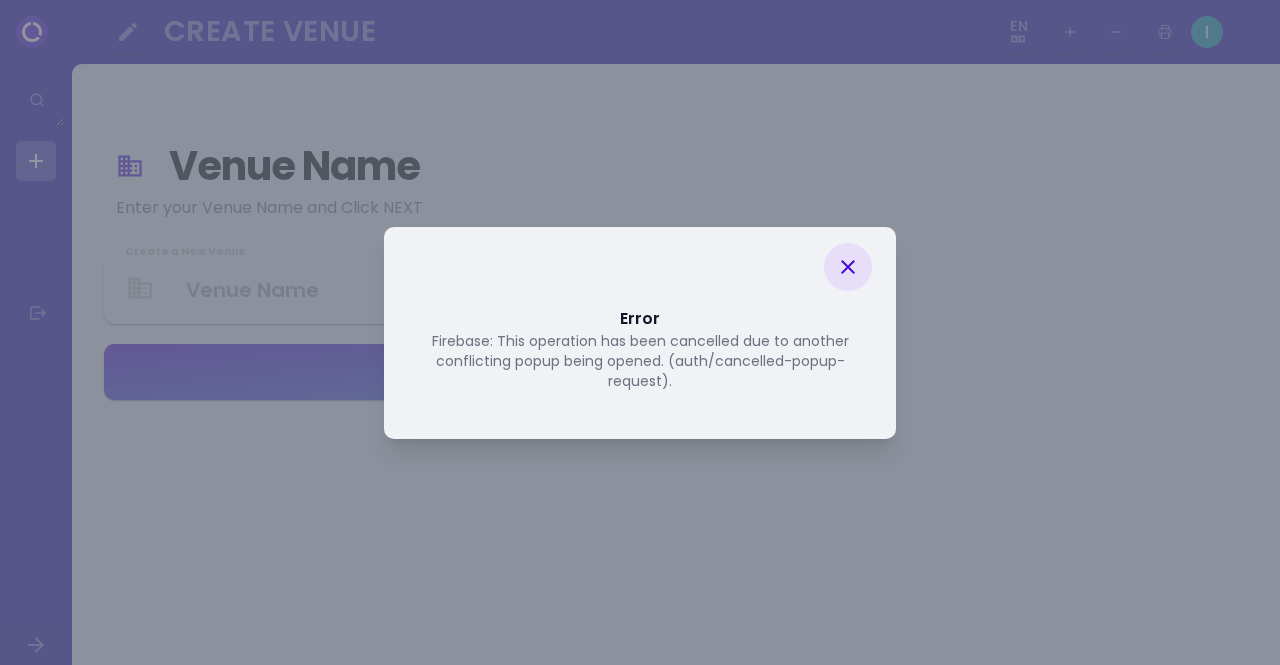 click at bounding box center [848, 267] 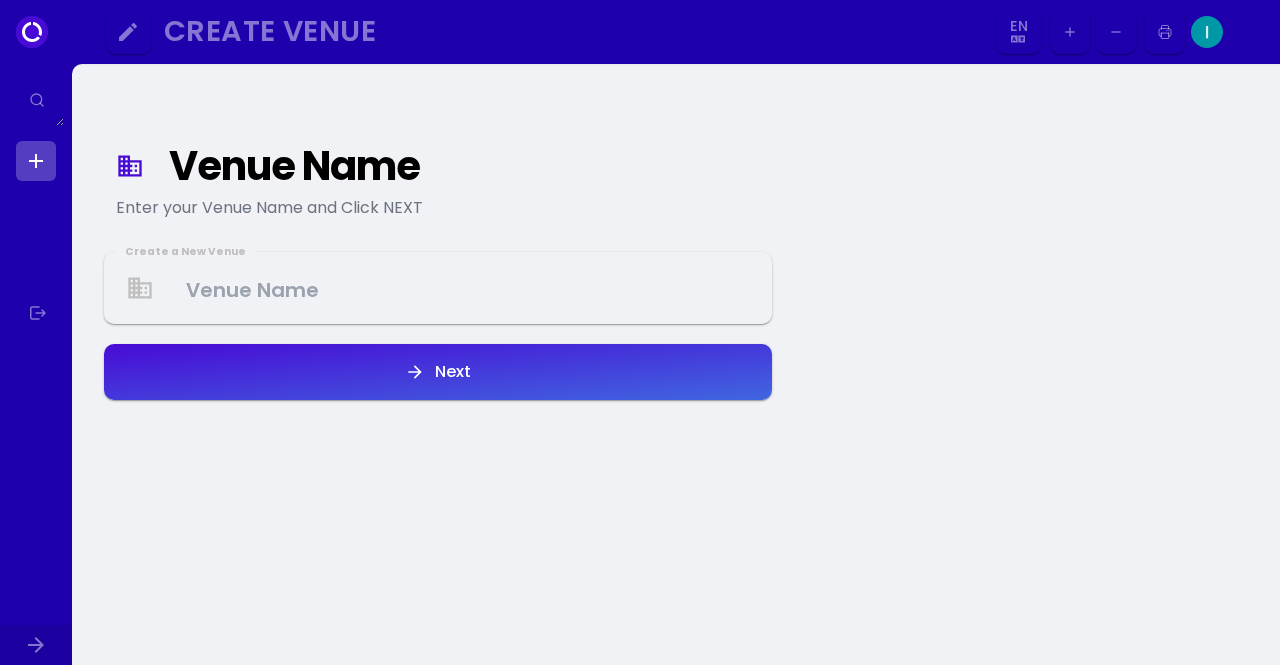 select on "en" 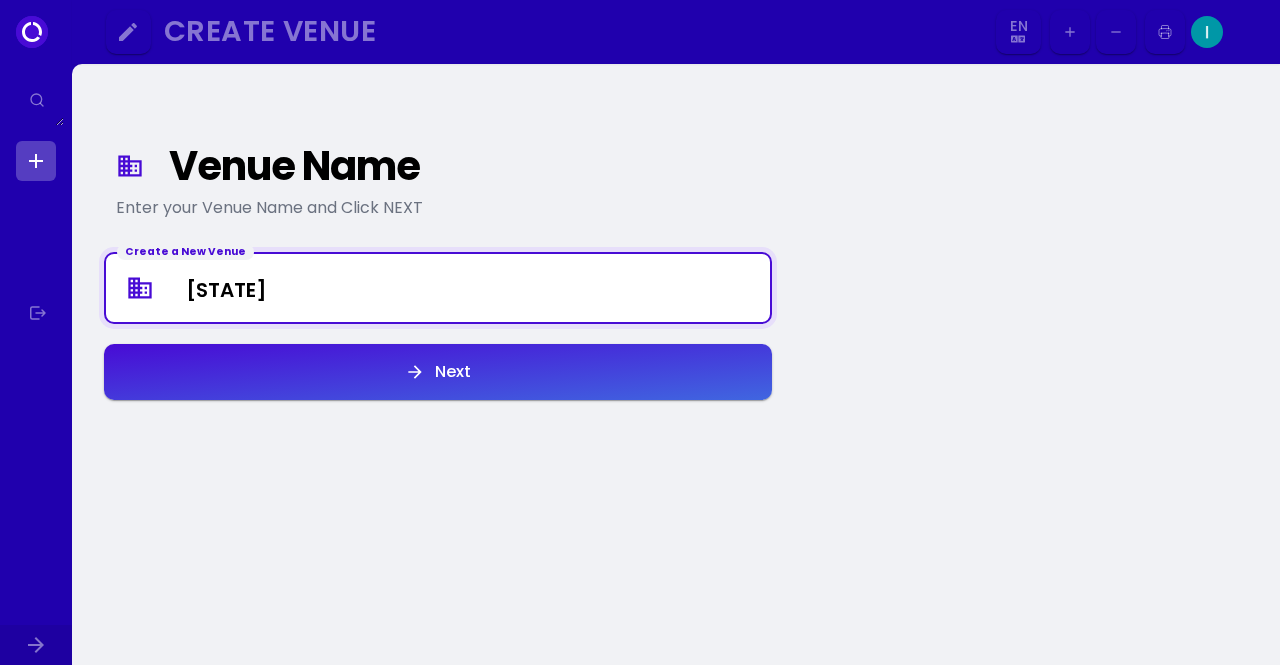 type on "[STATE]" 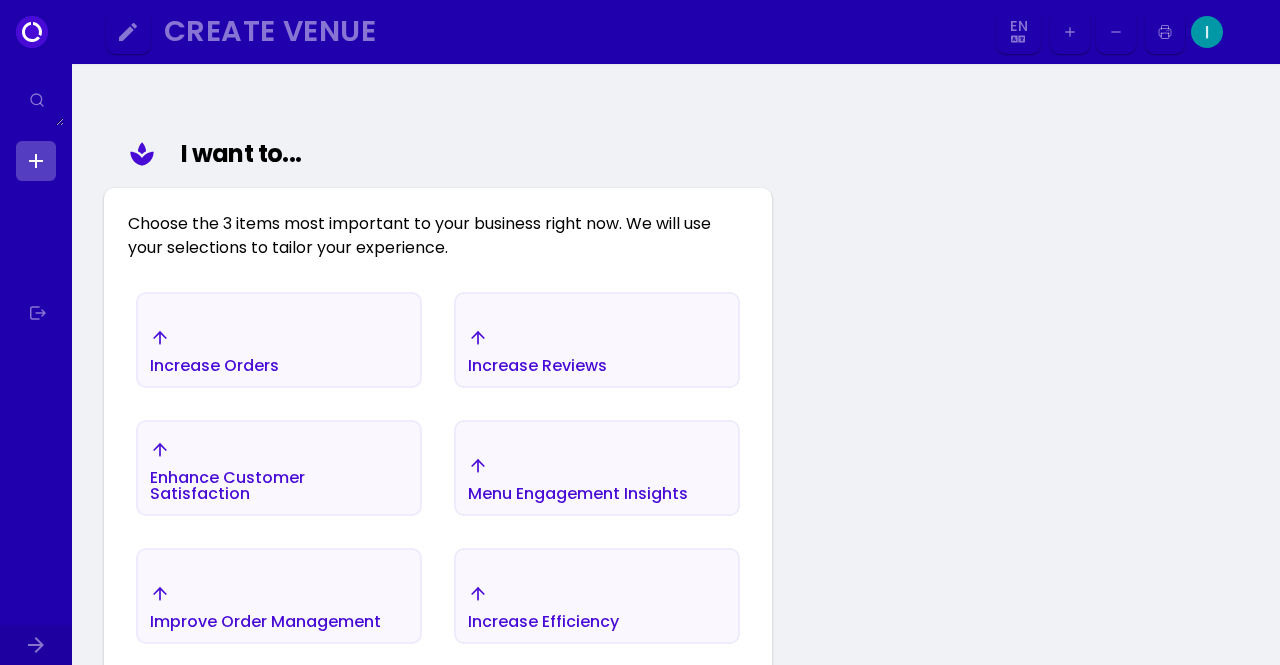 scroll, scrollTop: 232, scrollLeft: 0, axis: vertical 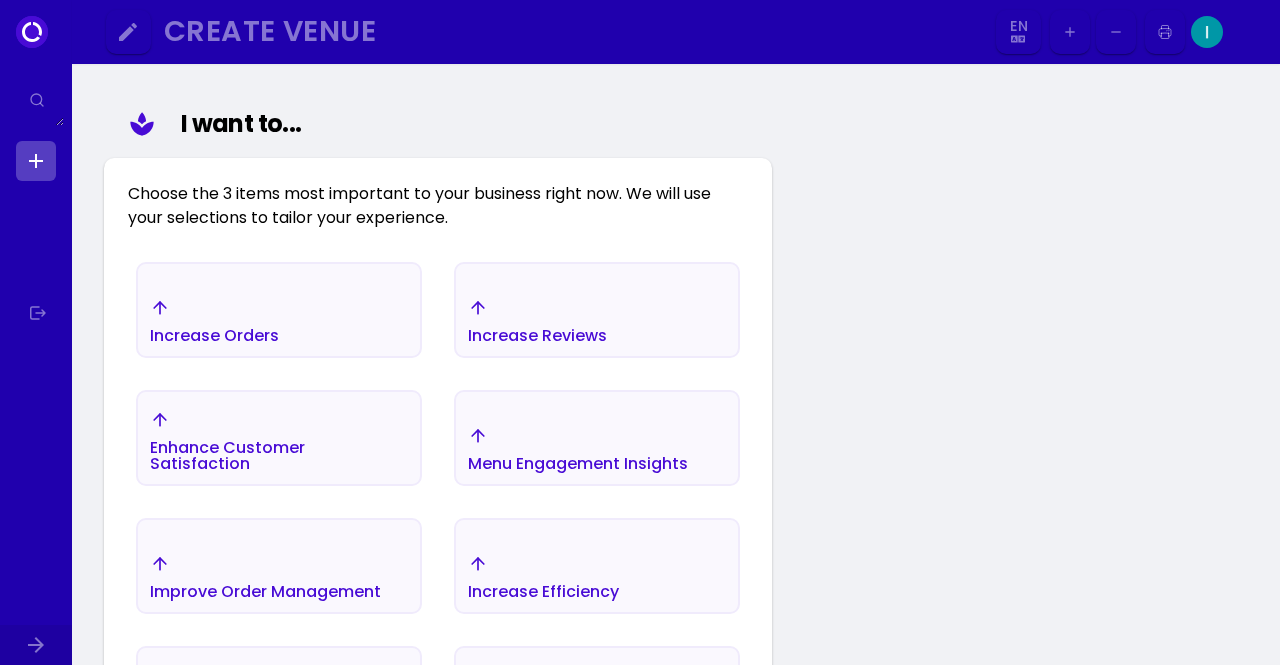 click on "Increase Orders" at bounding box center (279, 321) 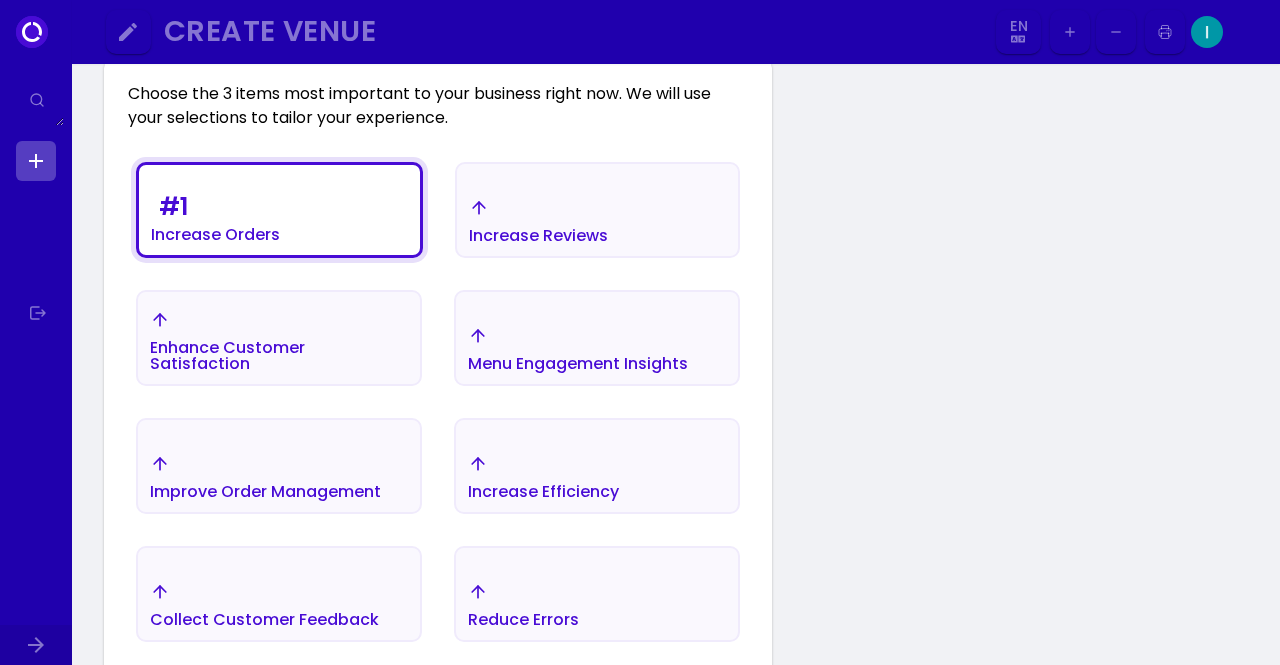 scroll, scrollTop: 432, scrollLeft: 0, axis: vertical 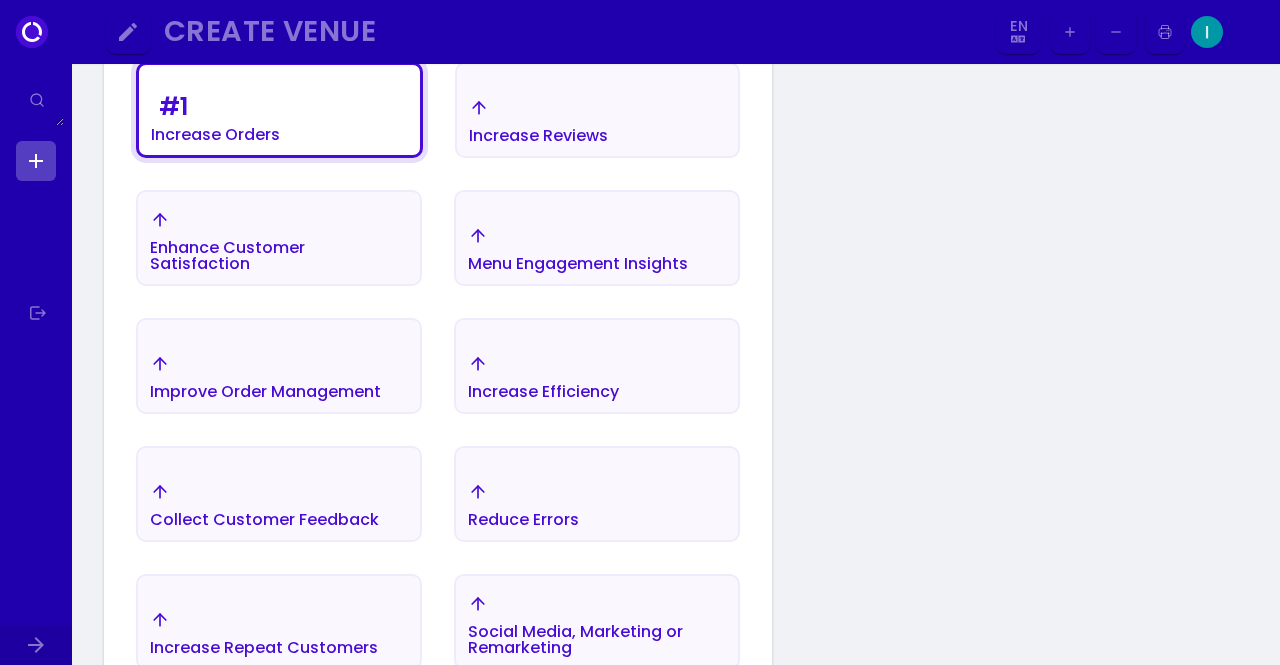 click on "Improve Order Management" at bounding box center (215, 115) 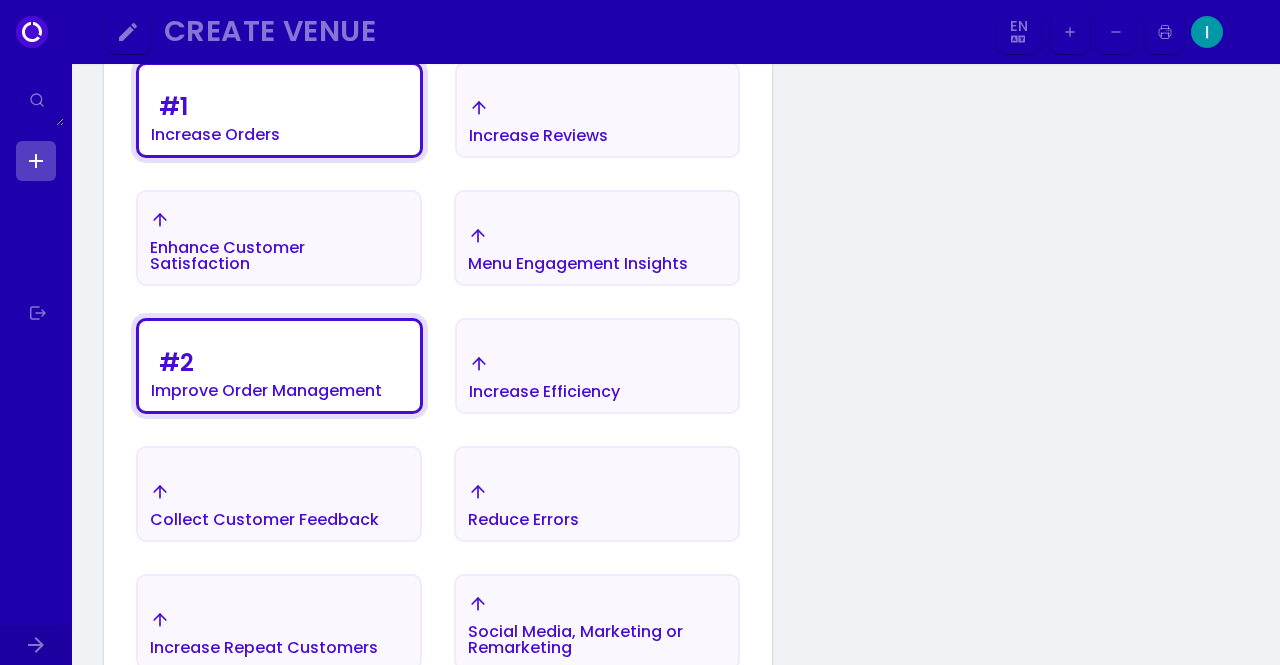 click on "Collect Customer Feedback" at bounding box center (215, 115) 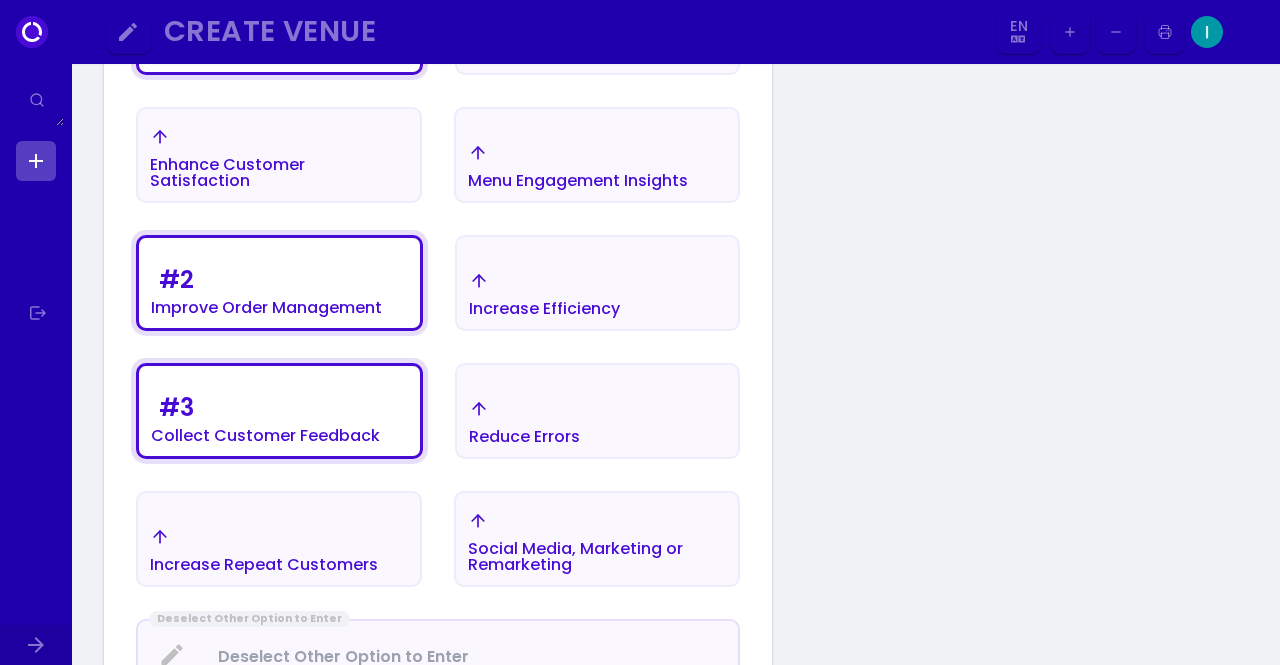 scroll, scrollTop: 632, scrollLeft: 0, axis: vertical 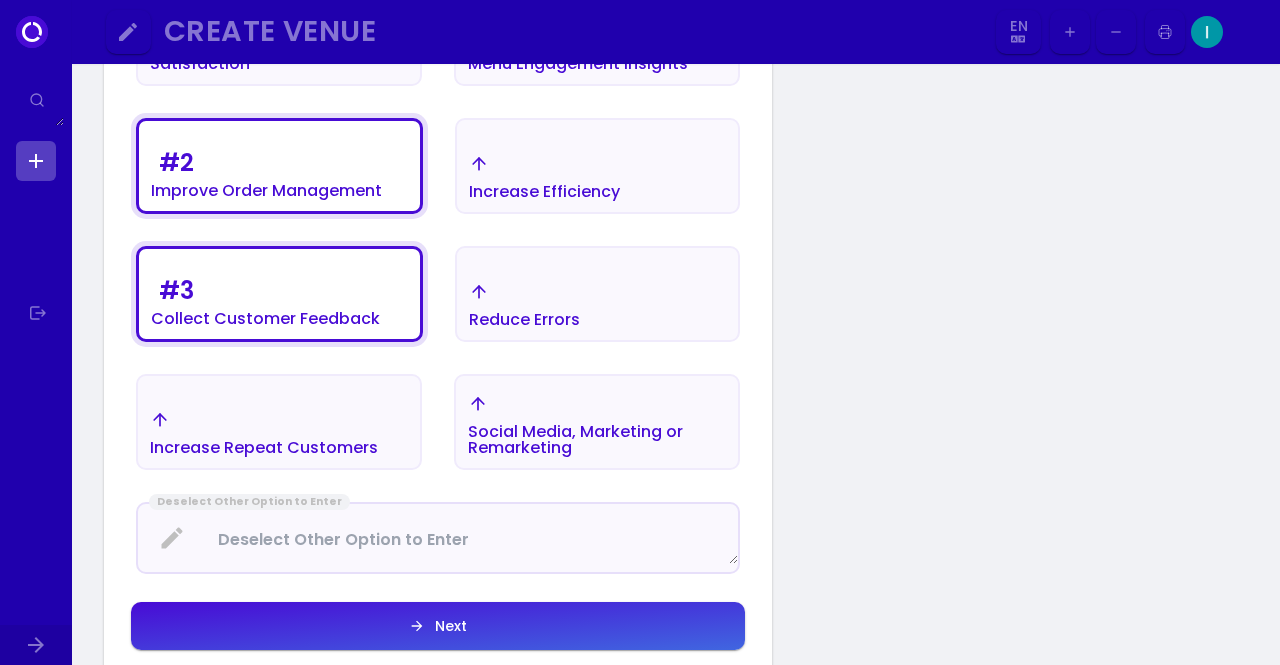 click on "Next" at bounding box center [597, -90] 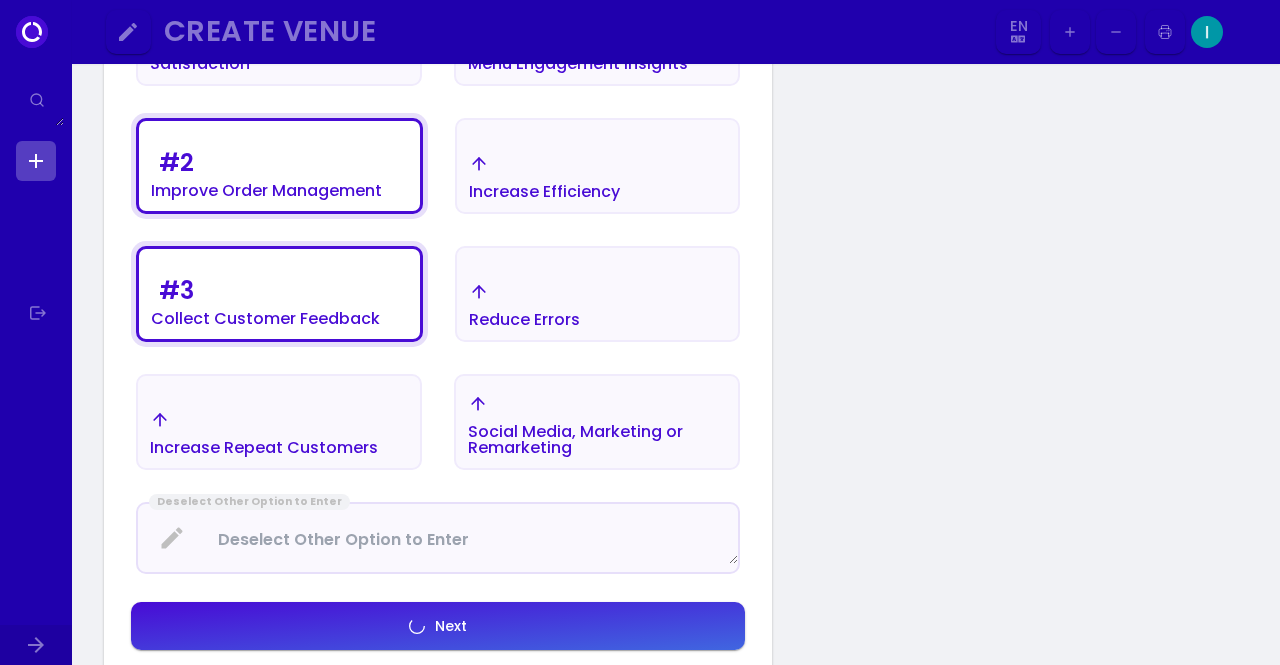 select on "en" 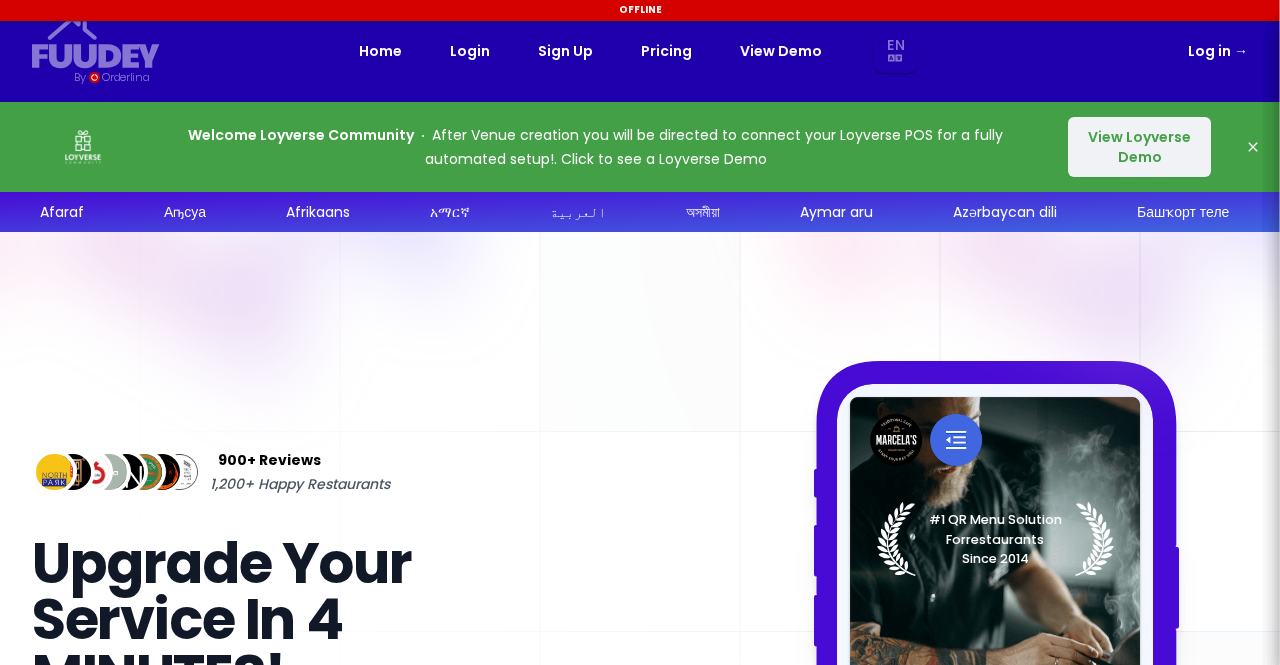 scroll, scrollTop: 0, scrollLeft: 0, axis: both 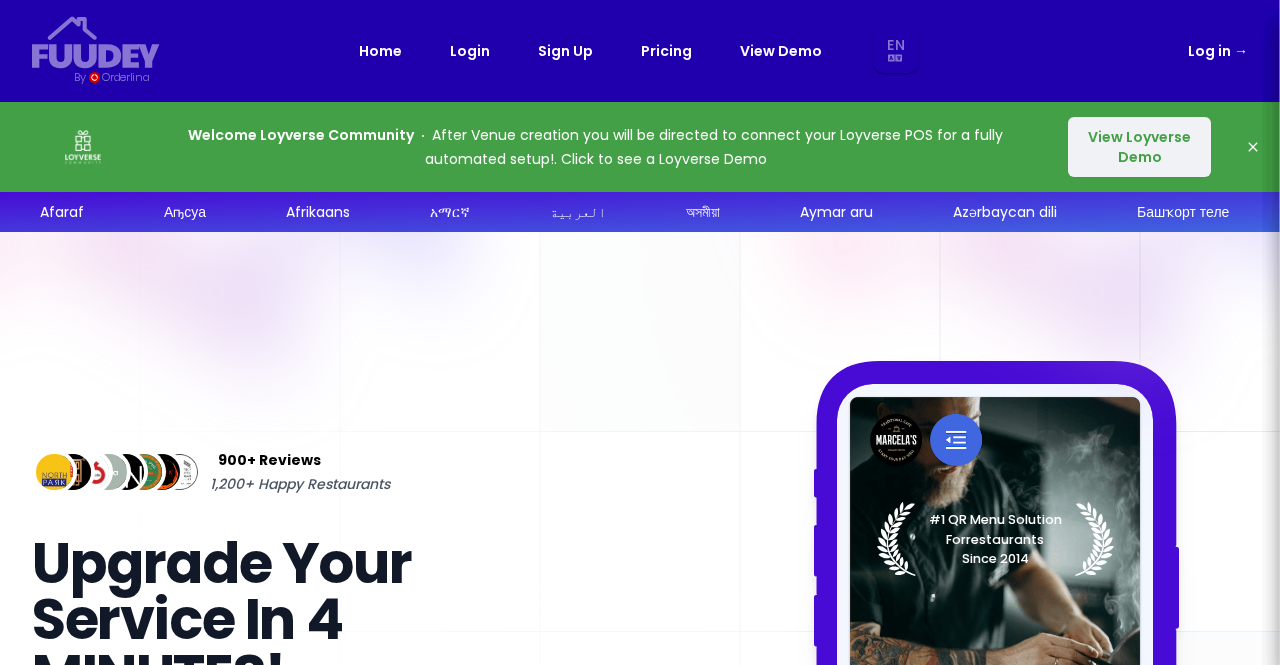 select on "en" 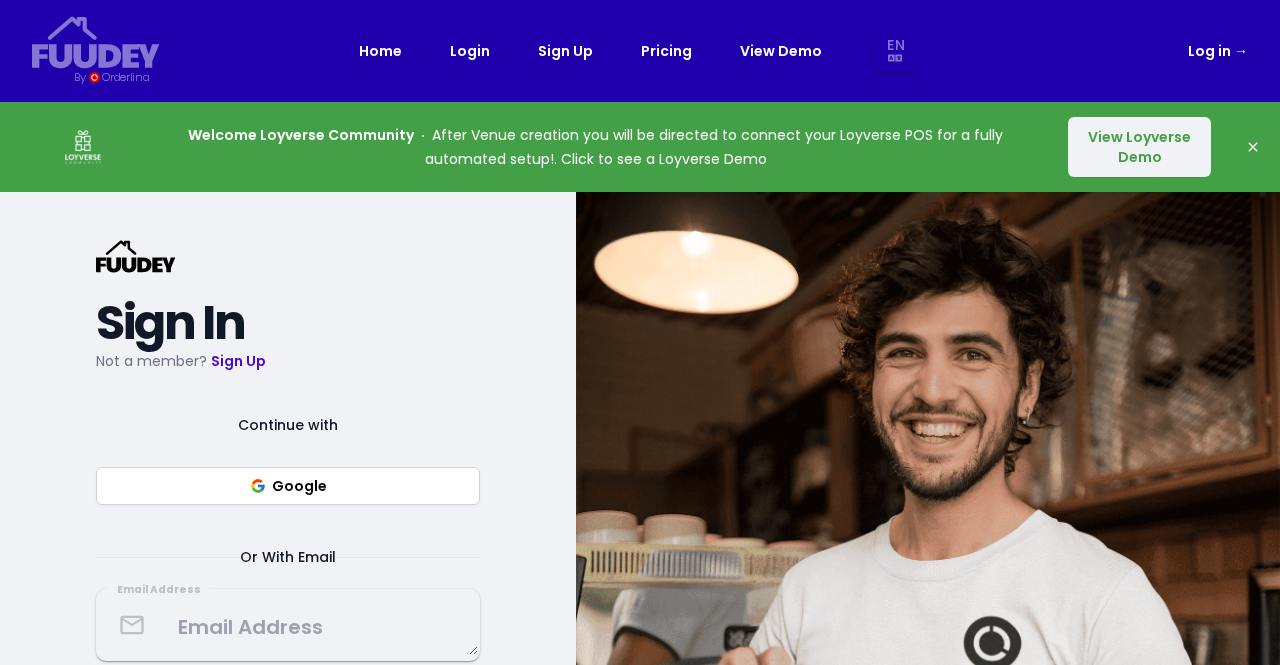 select on "en" 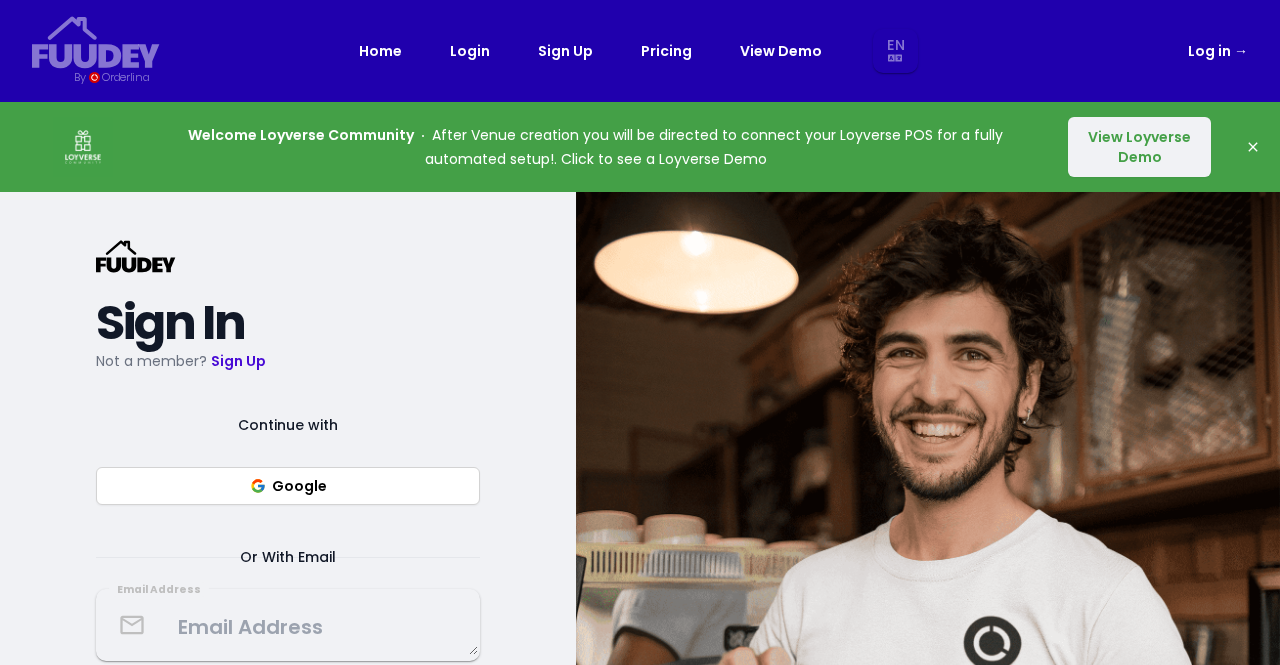 select on "en" 